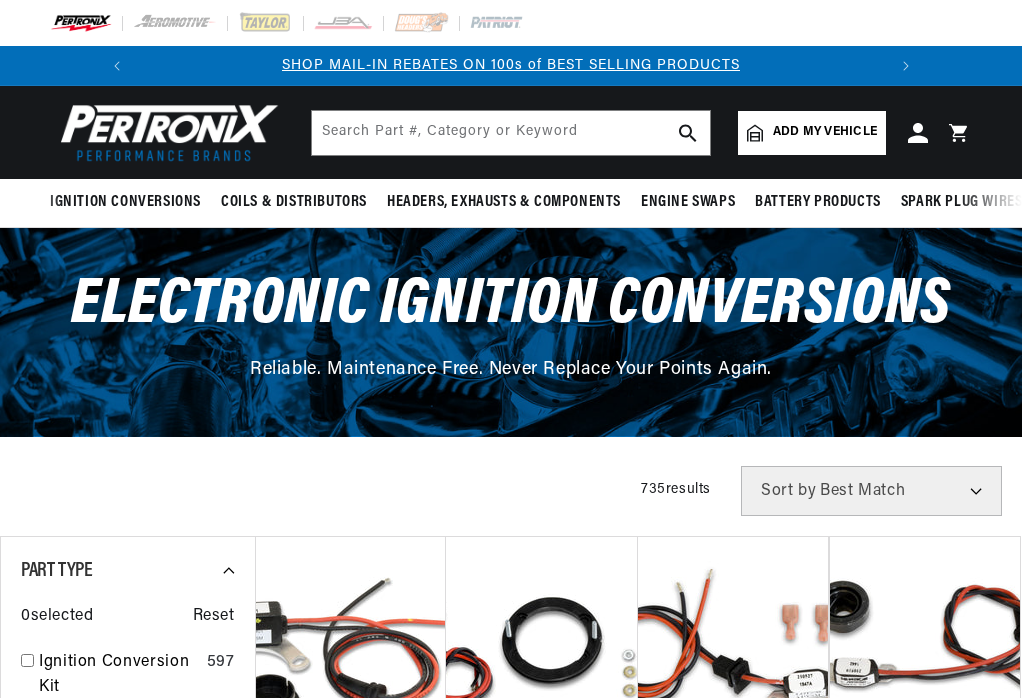 scroll, scrollTop: 0, scrollLeft: 0, axis: both 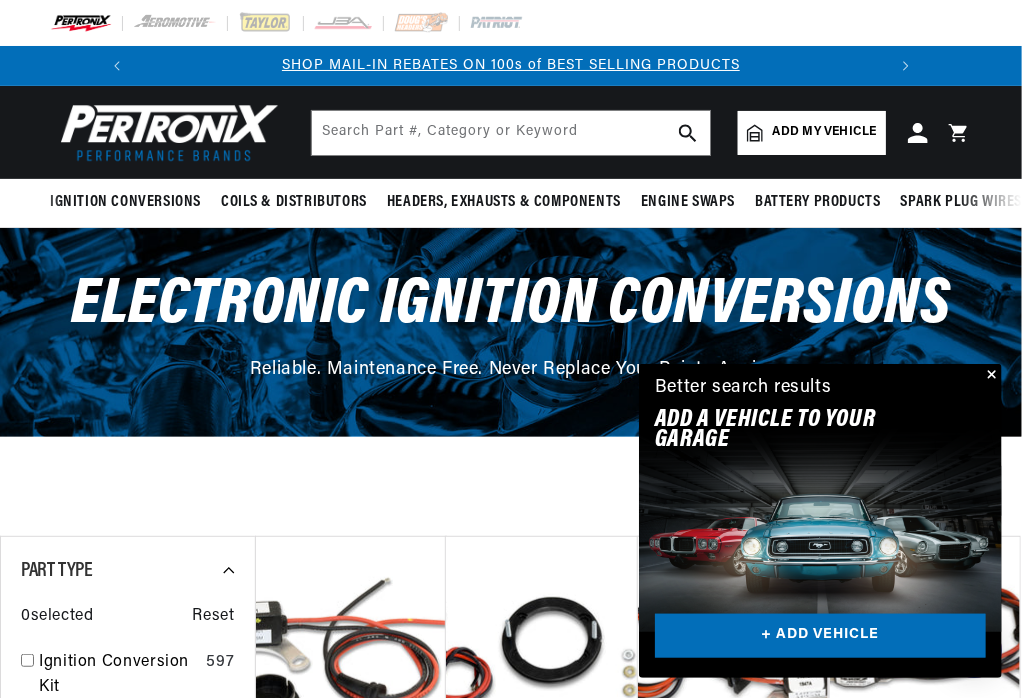 click on "Close dialog FIND THE RIGHT PARTS Take our quick quiz using the button below, answer a few simple questions, and we'll direct you to what you need. FIND MY PARTS Submit" at bounding box center [511, 349] 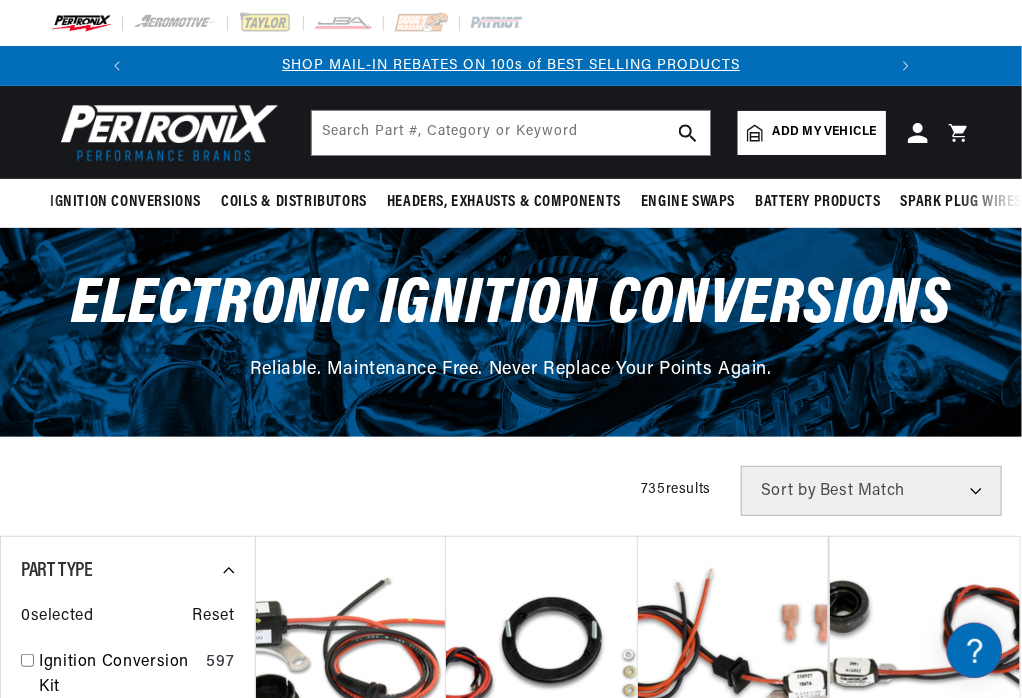 click on "Add my vehicle" at bounding box center [825, 132] 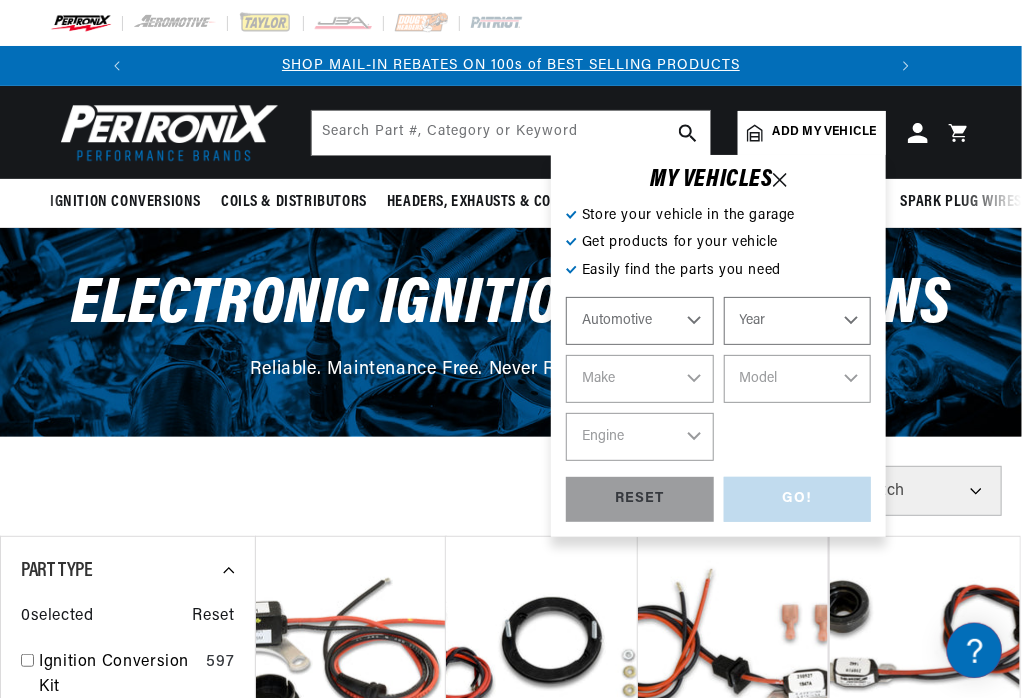 click on "Year
2022
2021
2020
2019
2018
2017
2016
2015
2014
2013
2012
2011
2010
2009
2008
2007
2006
2005
2004
2003
2002
2001
2000
1999
1998
1997
1996
1995
1994
1993
1992
1991
1990
1989
1988
1987
1986 1985" at bounding box center (798, 321) 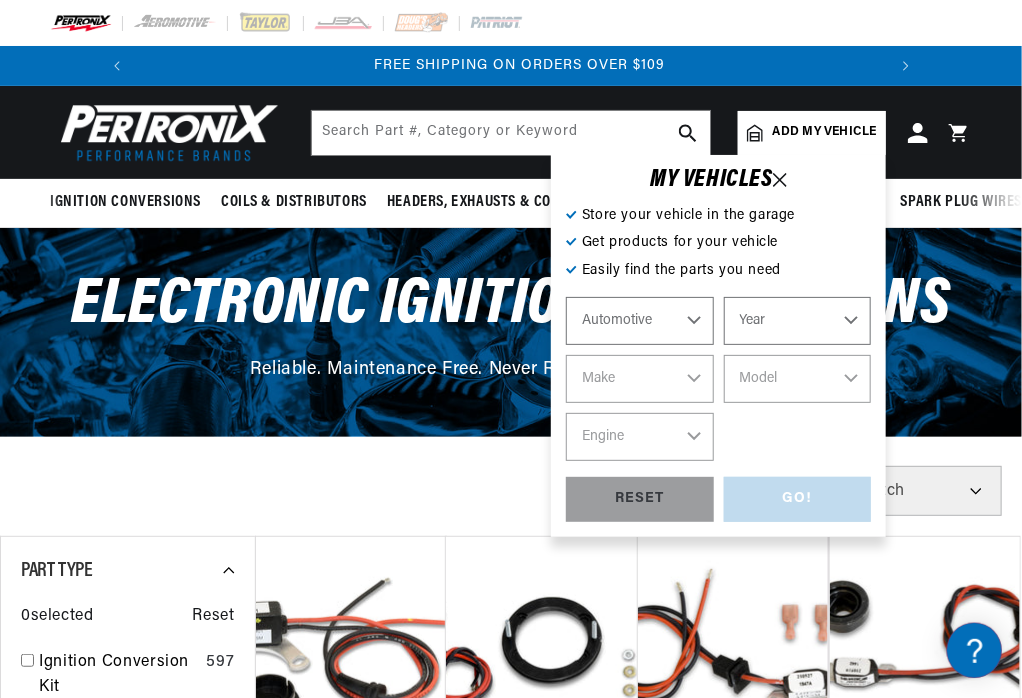 scroll, scrollTop: 0, scrollLeft: 746, axis: horizontal 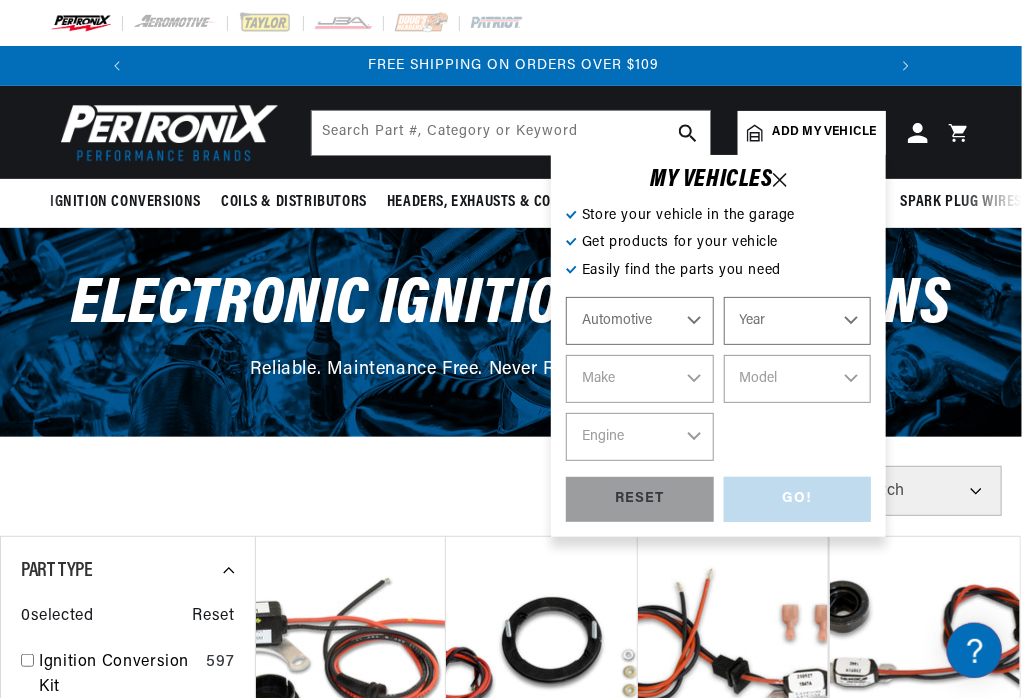 select on "1970" 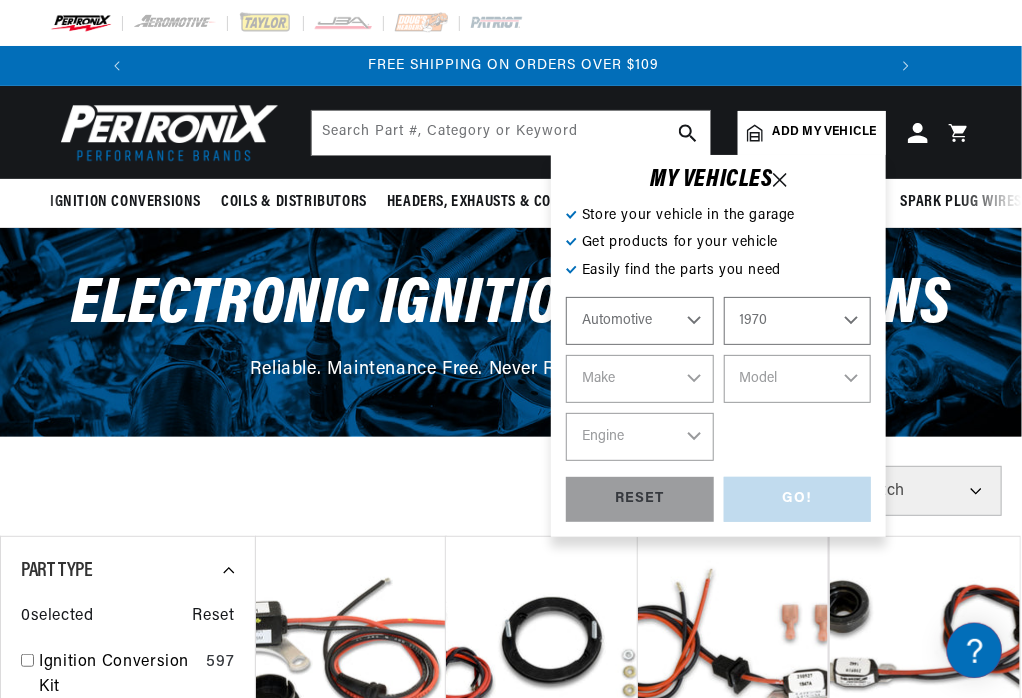 click on "Year
2022
2021
2020
2019
2018
2017
2016
2015
2014
2013
2012
2011
2010
2009
2008
2007
2006
2005
2004
2003
2002
2001
2000
1999
1998
1997
1996
1995
1994
1993
1992
1991
1990
1989
1988
1987
1986 1985" at bounding box center [798, 321] 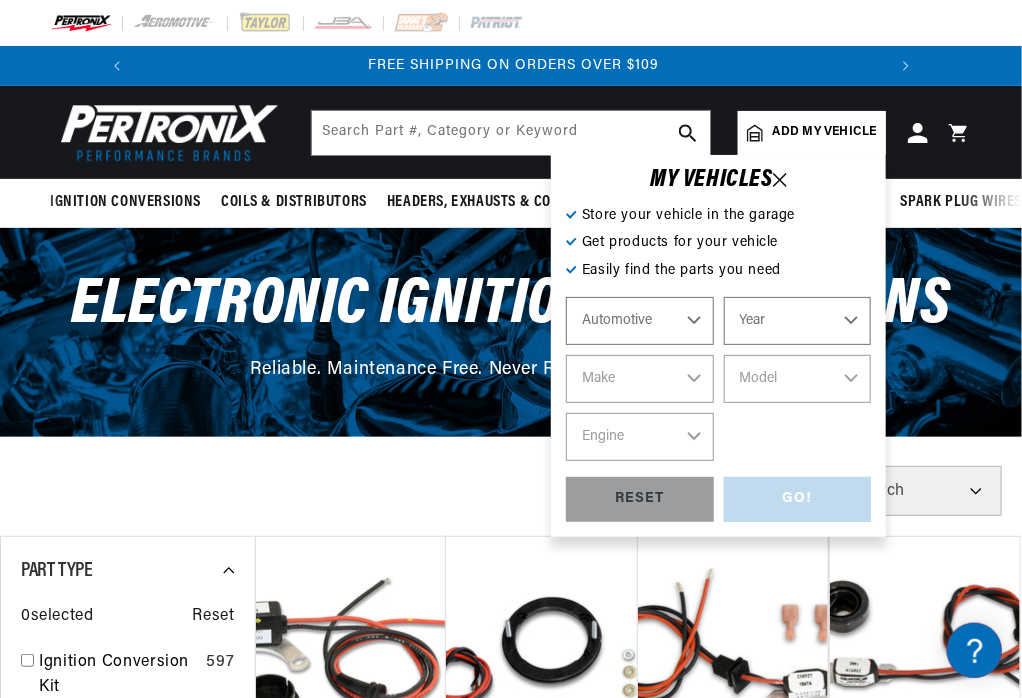 select on "1970" 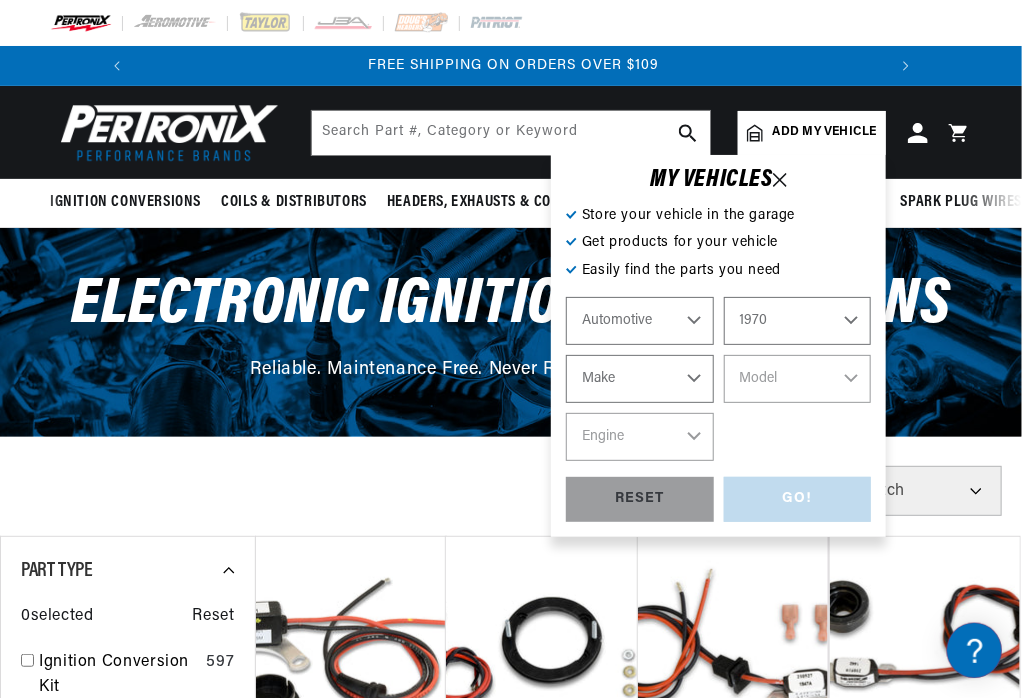 click on "Make
Alfa Romeo
American Motors
Aston Martin
Audi
Austin
Austin Healey
Avanti
BMW
Buick
Cadillac
Checker
Chevrolet
Chrysler
Citroen
Dodge
Ferrari
Fiat
Ford
Ford (Europe)
GMC
Honda
IHC Truck
International
Jaguar
Jeep
Lamborghini
Lancia
Lincoln
Lotus
Maserati
Mercedes-Benz
Mercury
MG" at bounding box center [640, 379] 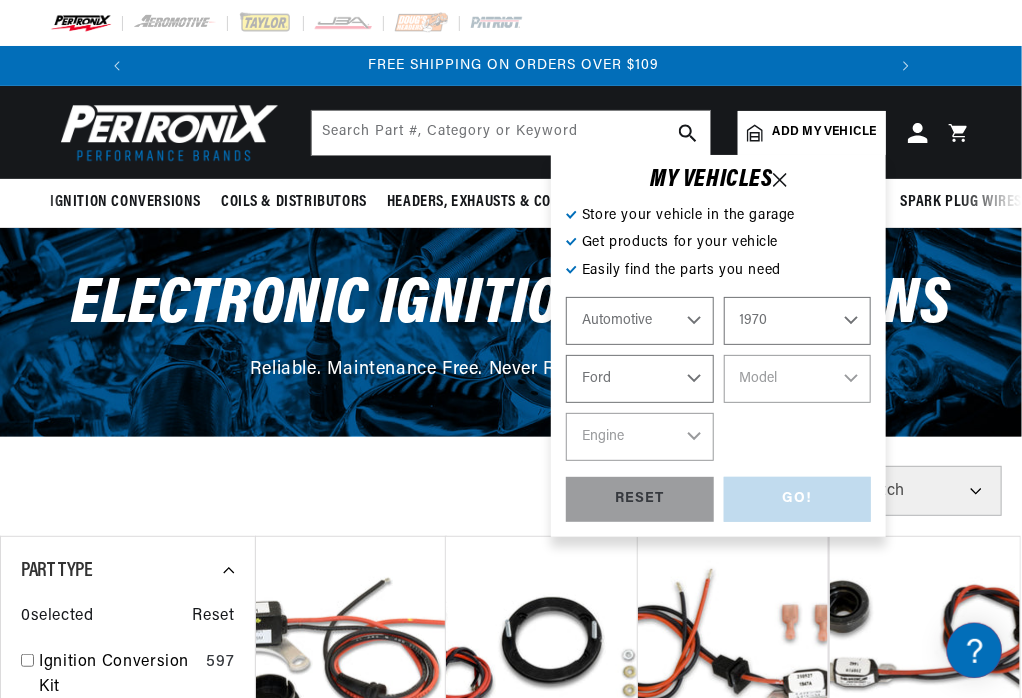 click on "Make
Alfa Romeo
American Motors
Aston Martin
Audi
Austin
Austin Healey
Avanti
BMW
Buick
Cadillac
Checker
Chevrolet
Chrysler
Citroen
Dodge
Ferrari
Fiat
Ford
Ford (Europe)
GMC
Honda
IHC Truck
International
Jaguar
Jeep
Lamborghini
Lancia
Lincoln
Lotus
Maserati
Mercedes-Benz
Mercury
MG" at bounding box center [640, 379] 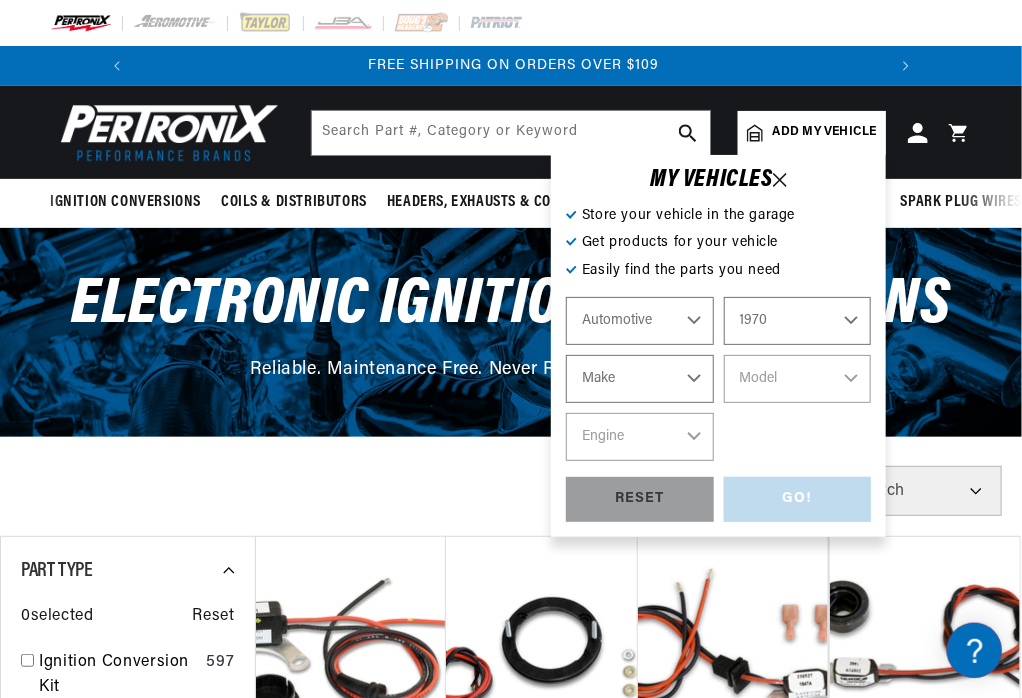 select on "Ford" 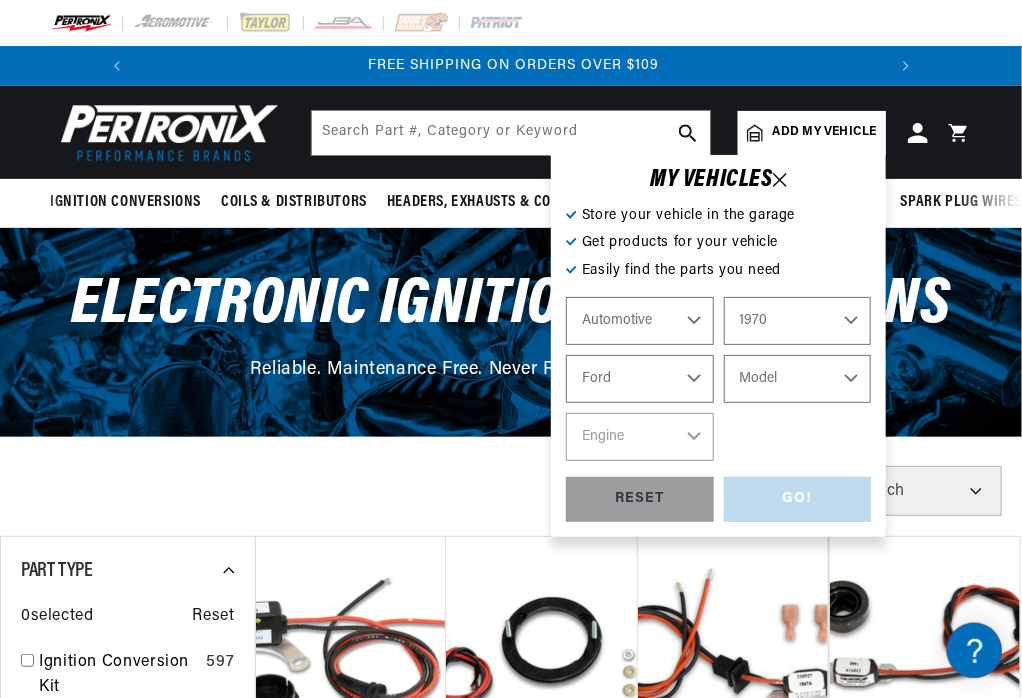 click on "Model
Bronco
Country Sedan
Country Squire
Custom
Custom 500
E-100 Econoline
E-200 Econoline
E-300 Econoline
F-100
F-250
F-350
Fairlane
Falcon
Galaxie 500
LTD
Maverick
Mustang
P-350
Ranch Wagon
Ranchero
Thunderbird
Torino" at bounding box center (798, 379) 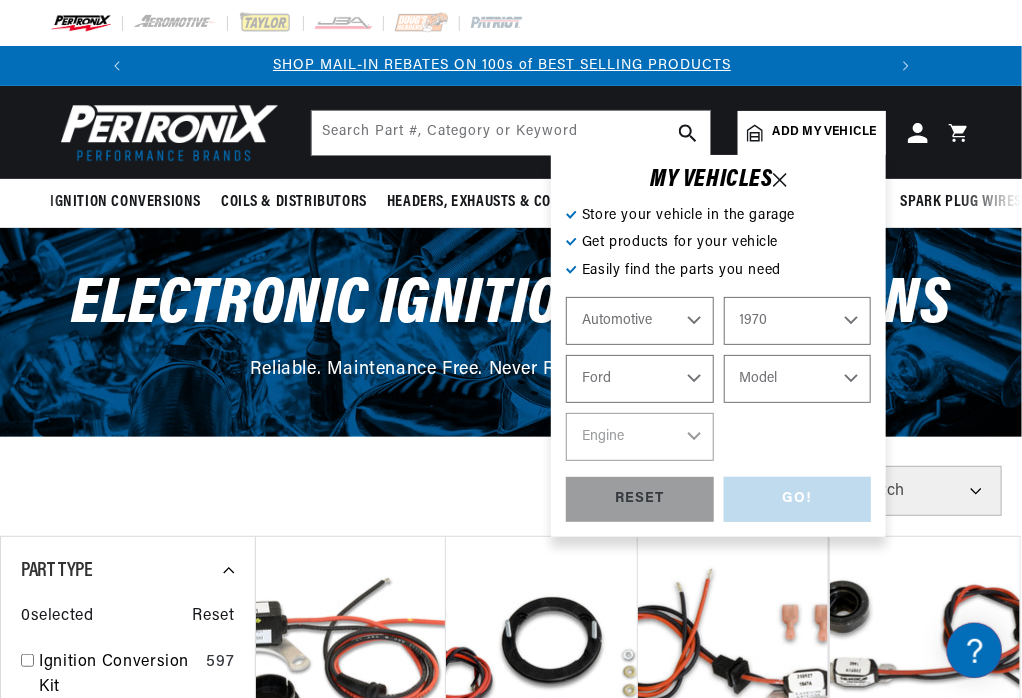 scroll, scrollTop: 0, scrollLeft: 0, axis: both 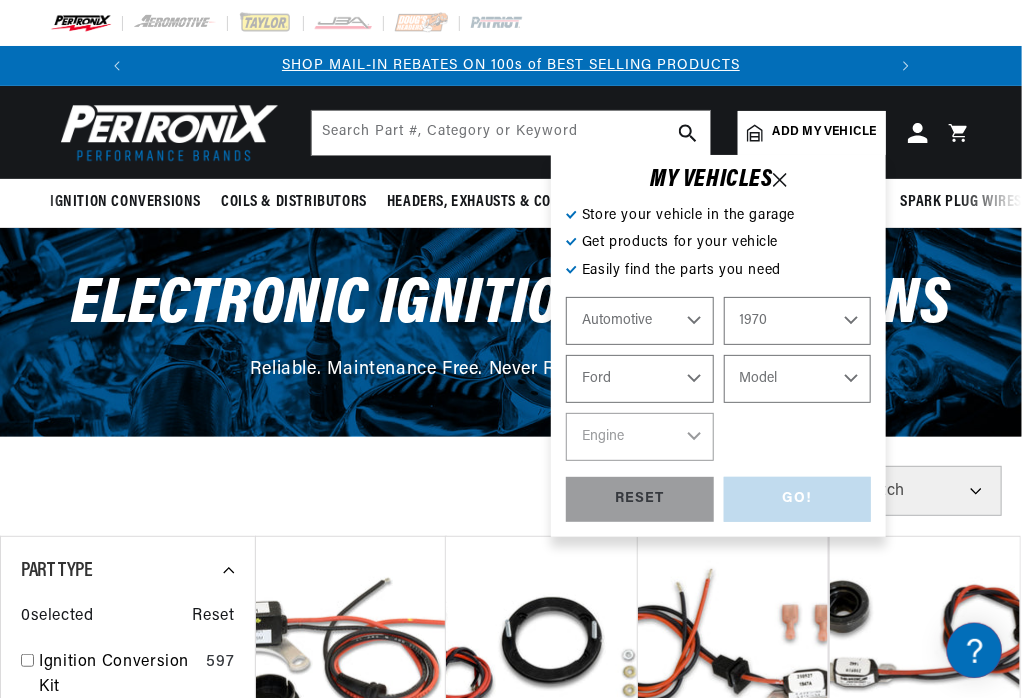 select on "F-100" 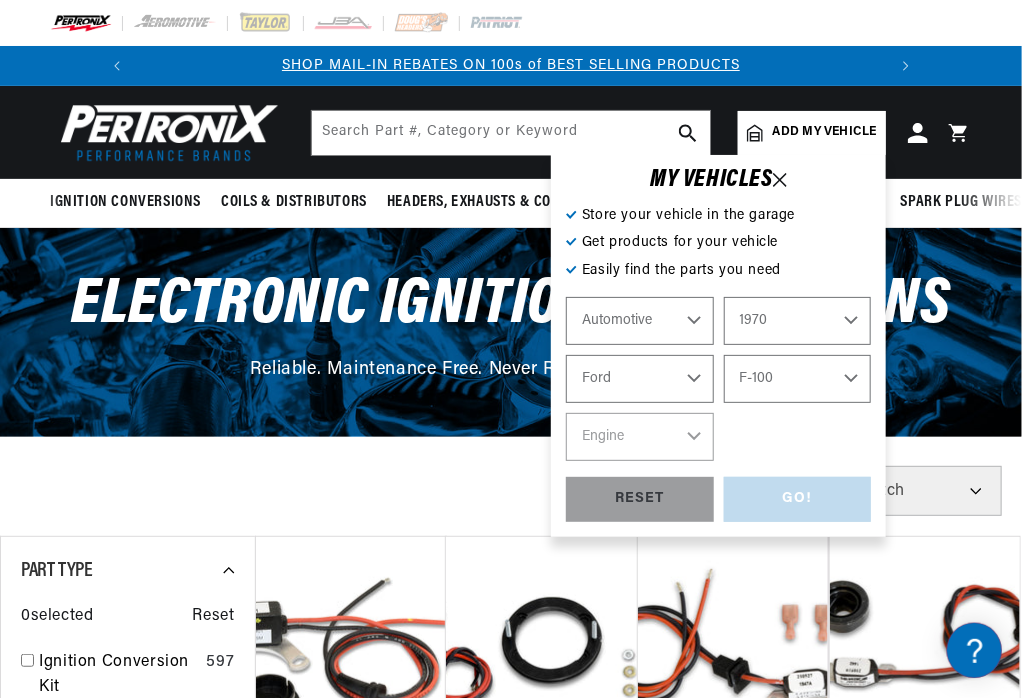 click on "Model
Bronco
Country Sedan
Country Squire
Custom
Custom 500
E-100 Econoline
E-200 Econoline
E-300 Econoline
F-100
F-250
F-350
Fairlane
Falcon
Galaxie 500
LTD
Maverick
Mustang
P-350
Ranch Wagon
Ranchero
Thunderbird
Torino" at bounding box center [798, 379] 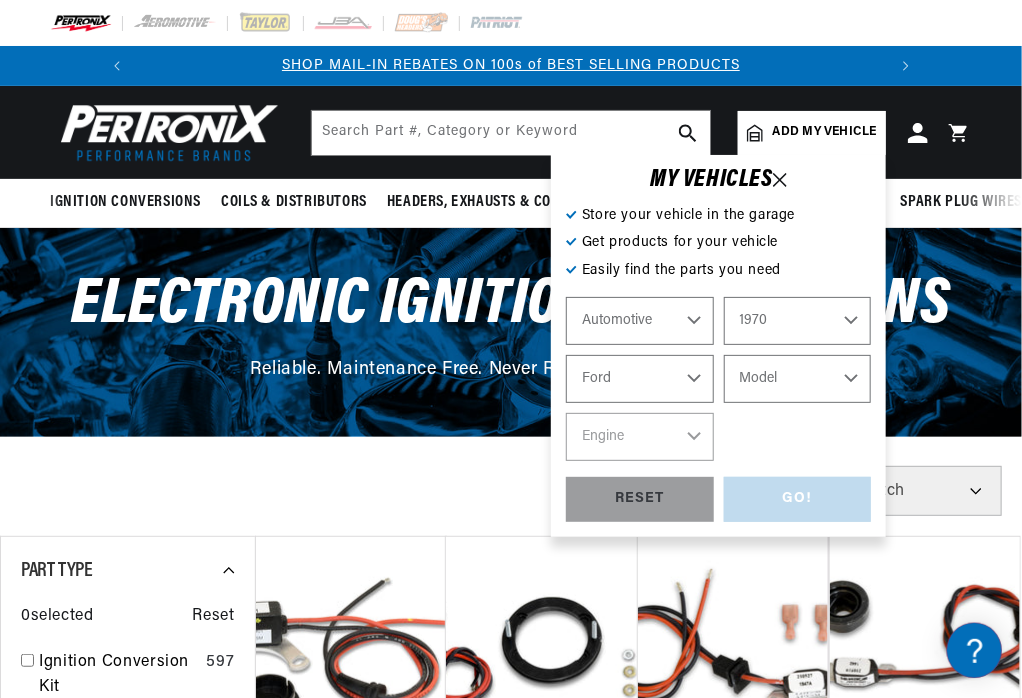 select on "F-100" 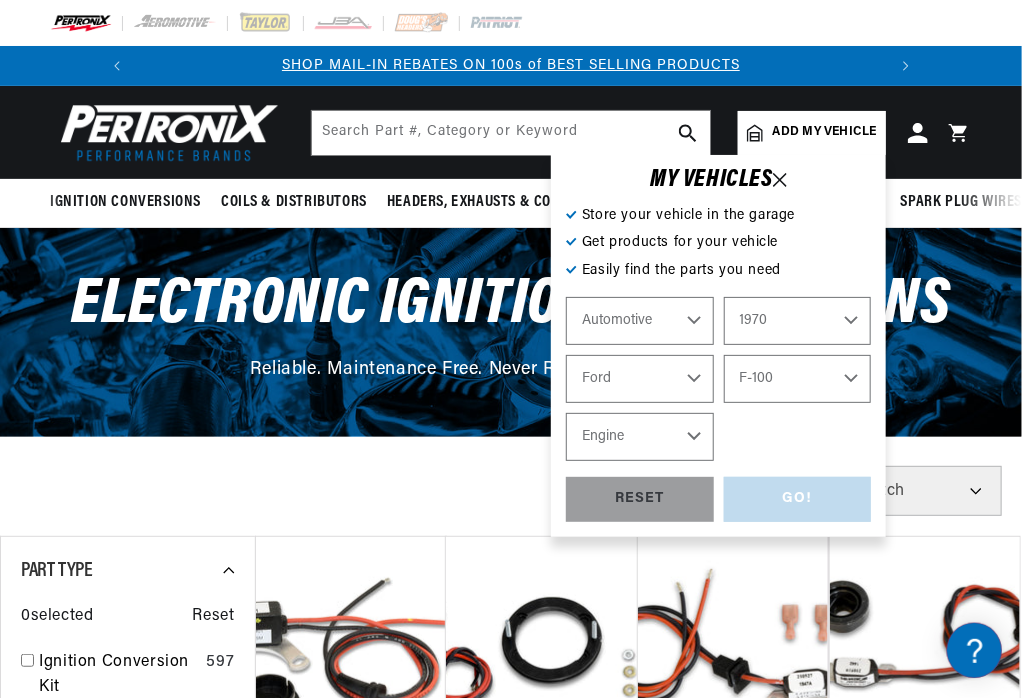 click on "Engine
289cid / 4.7L
302cid / 5.0L
360cid / 5.9L
390cid / 6.4L" at bounding box center (640, 437) 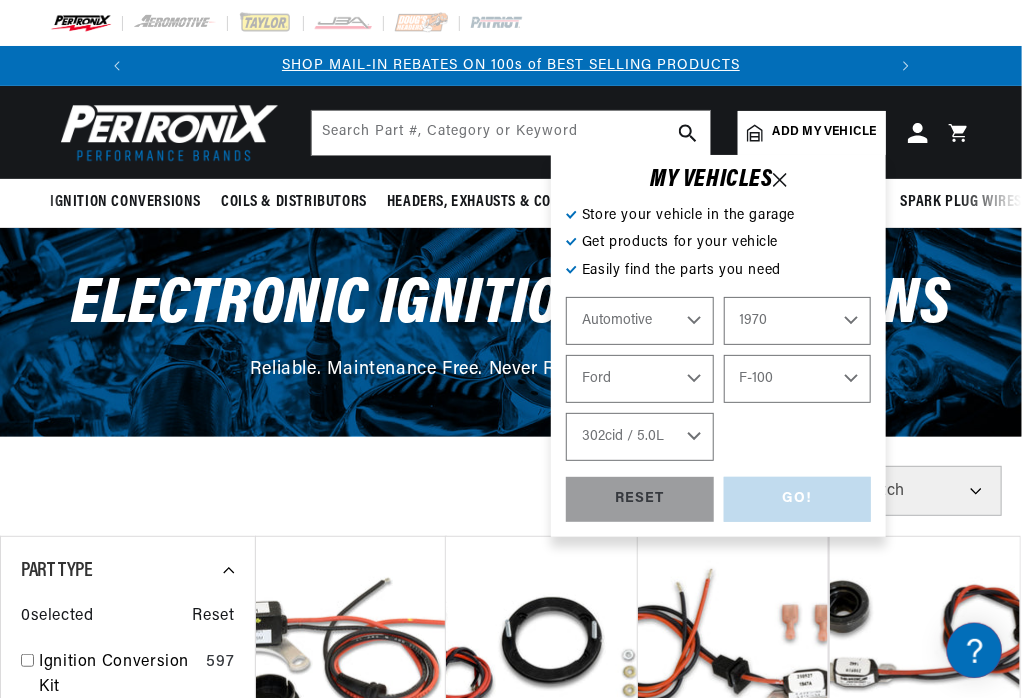 click on "Engine
289cid / 4.7L
302cid / 5.0L
360cid / 5.9L
390cid / 6.4L" at bounding box center (640, 437) 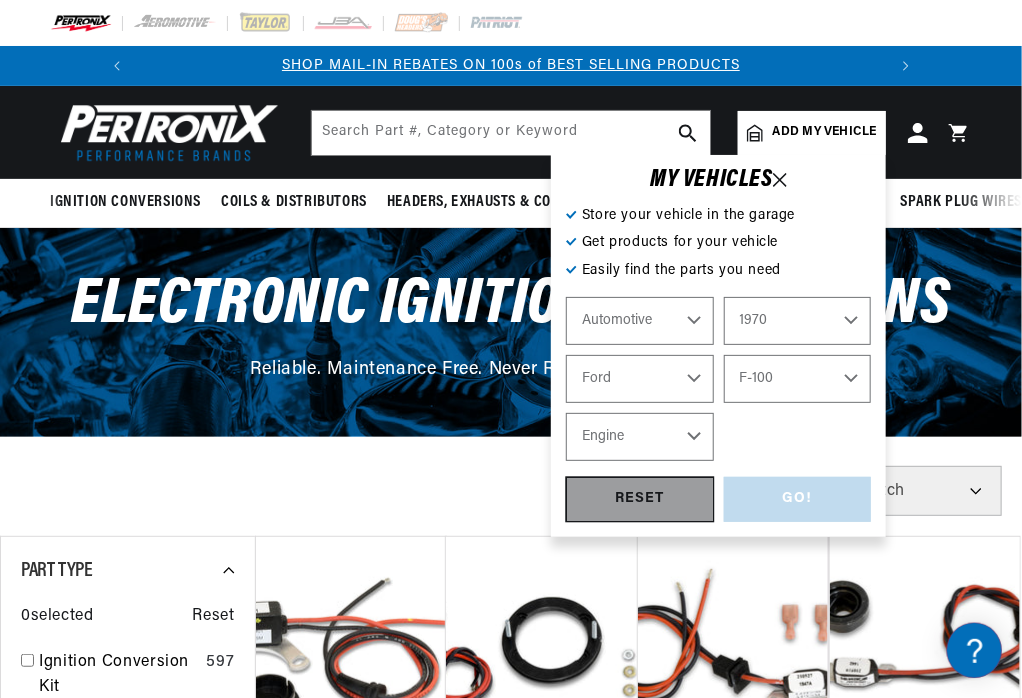 select on "302cid-5.0L" 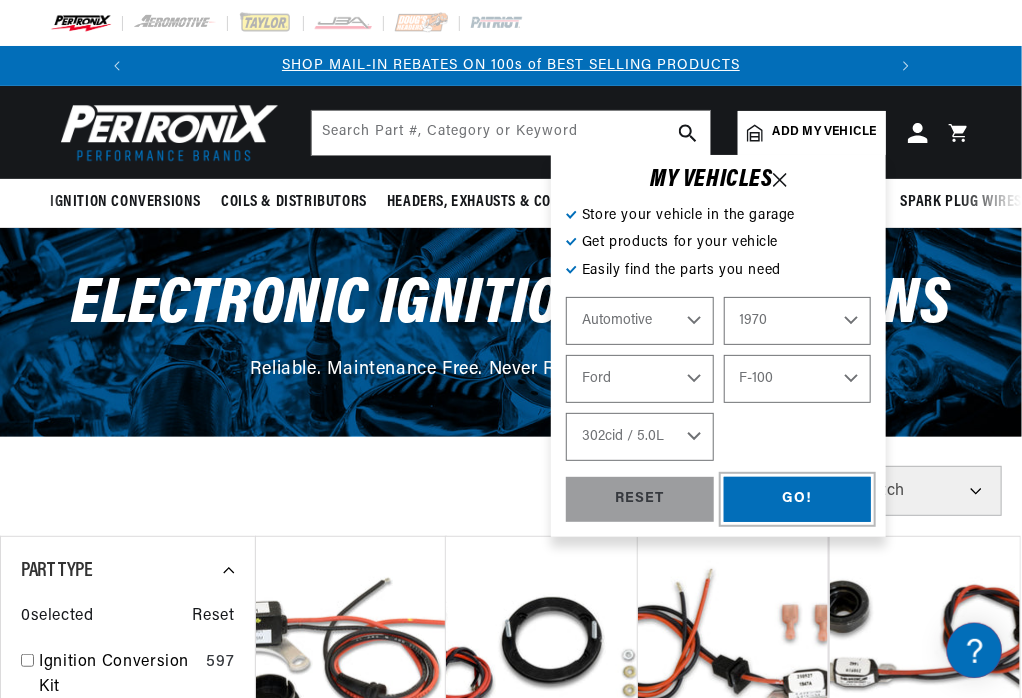 click on "GO!" at bounding box center (798, 499) 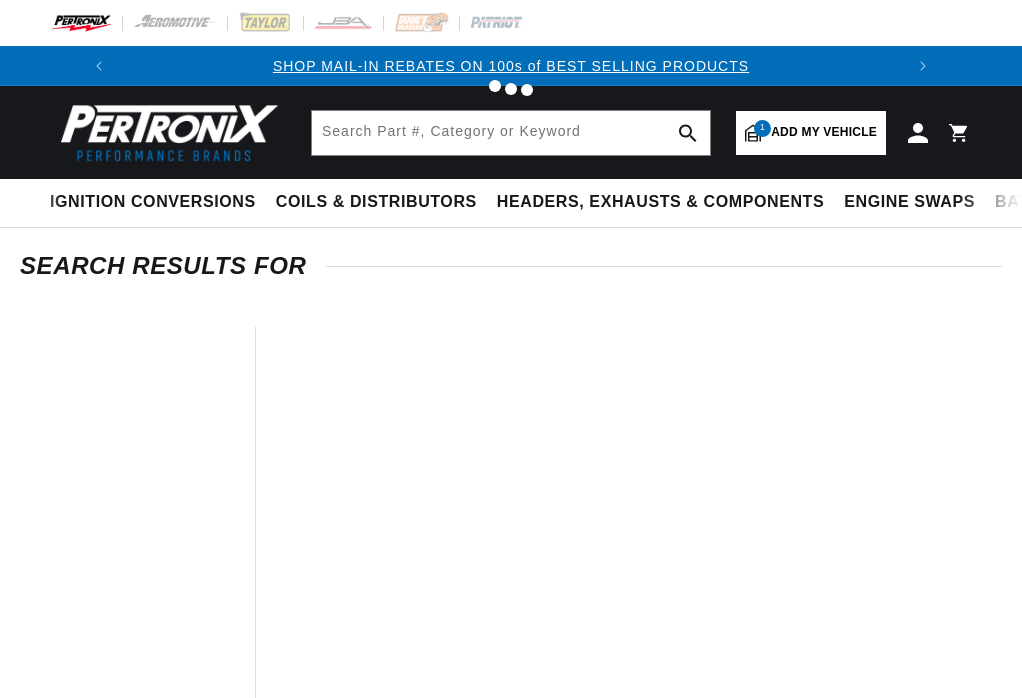 scroll, scrollTop: 0, scrollLeft: 0, axis: both 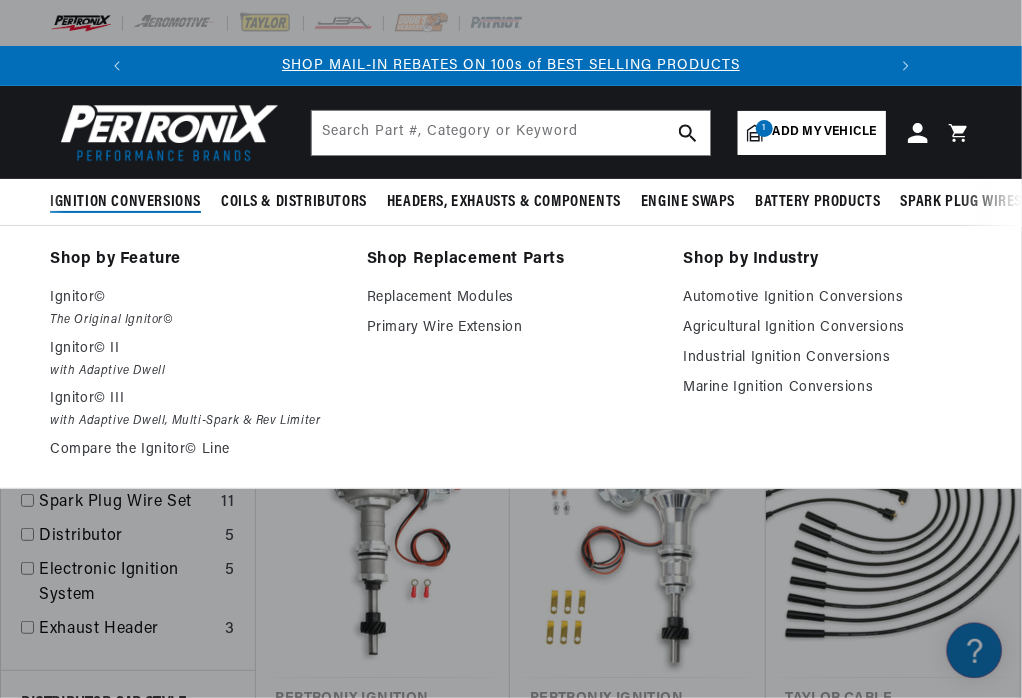 click on "Ignition Conversions" at bounding box center [125, 202] 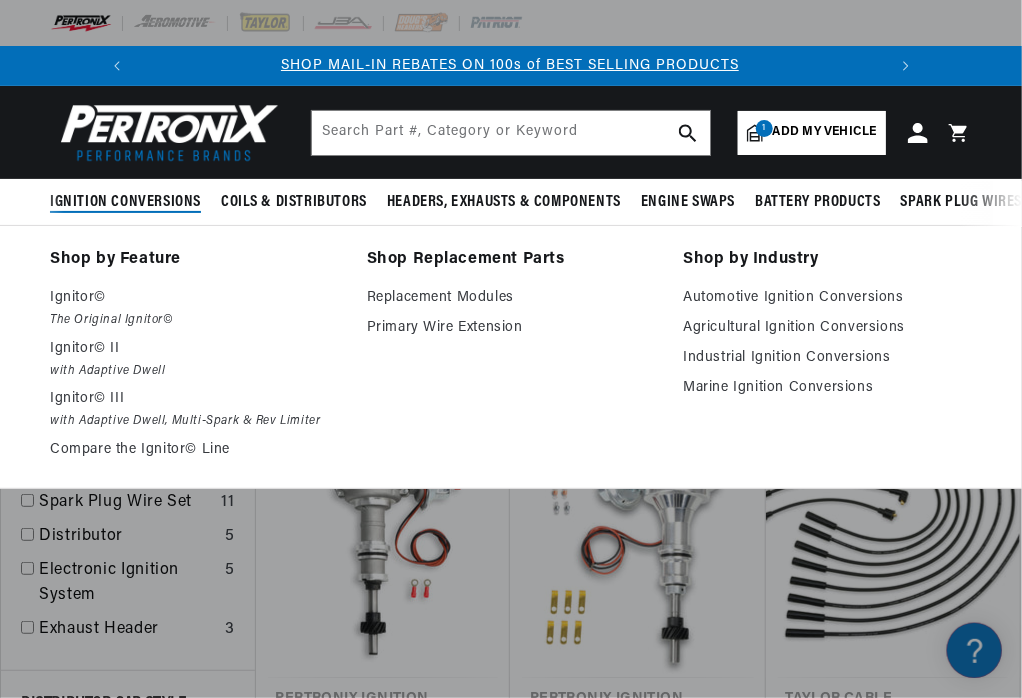 scroll, scrollTop: 0, scrollLeft: 0, axis: both 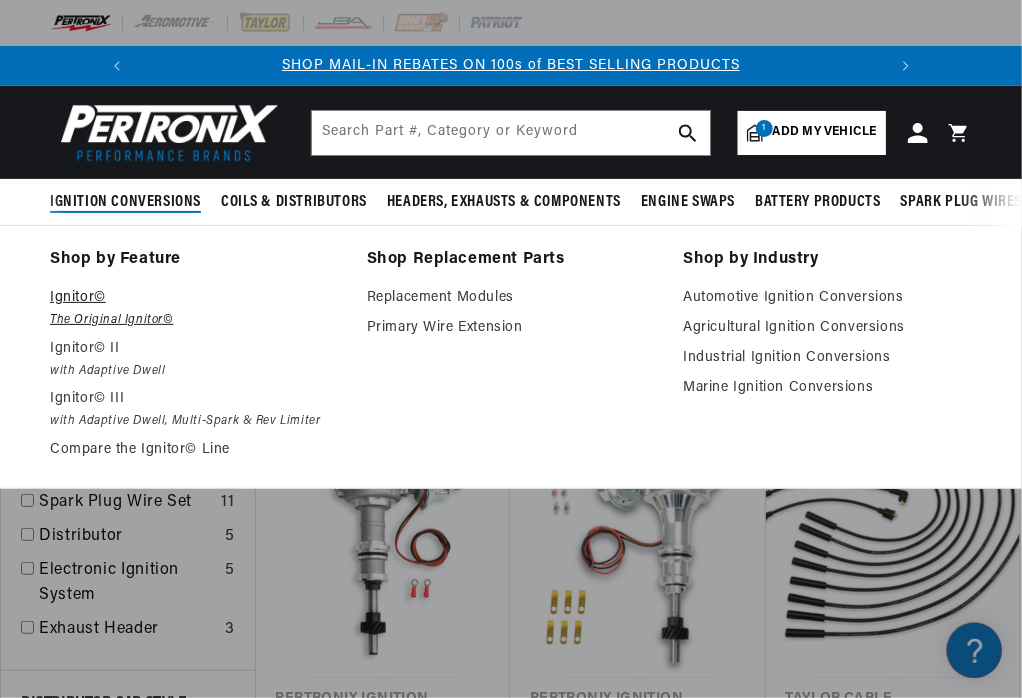 click on "Ignitor©" at bounding box center [194, 298] 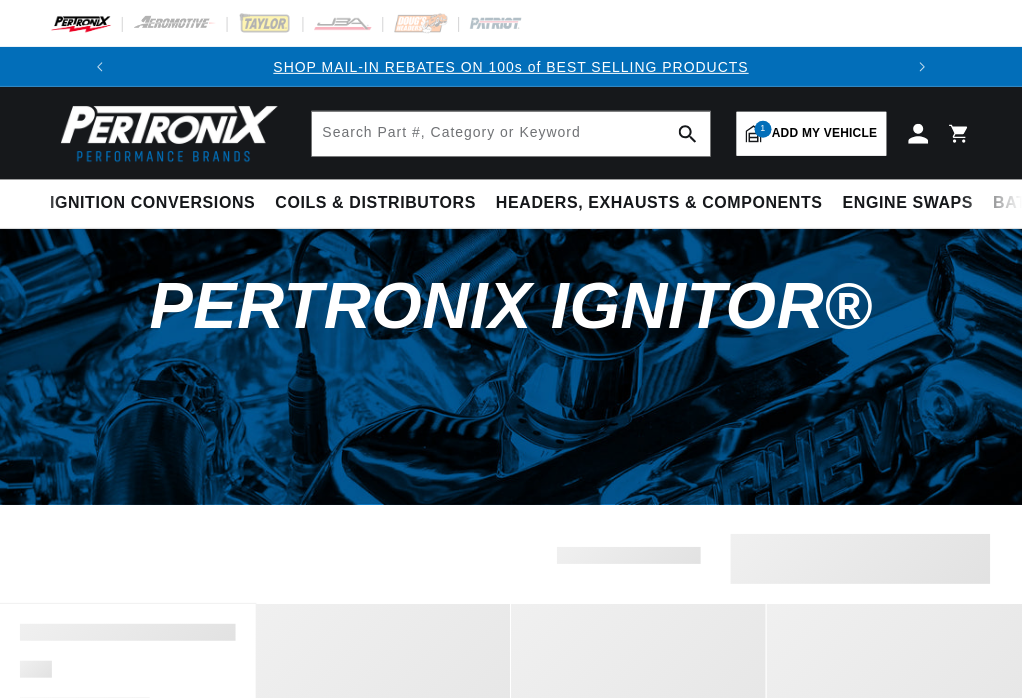 scroll, scrollTop: 0, scrollLeft: 0, axis: both 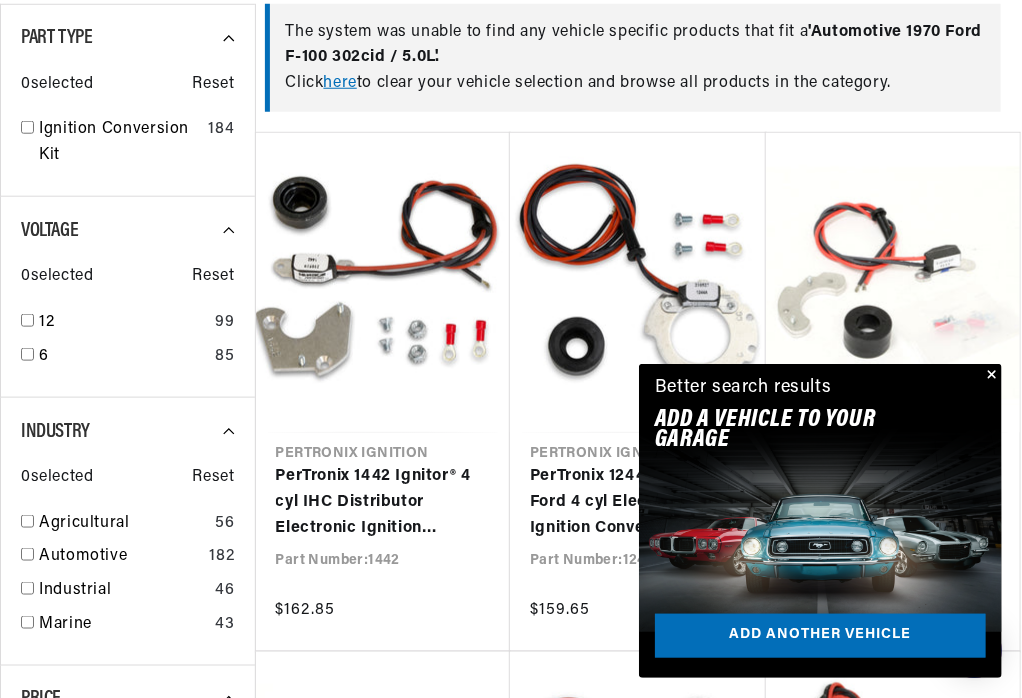 click at bounding box center (990, 376) 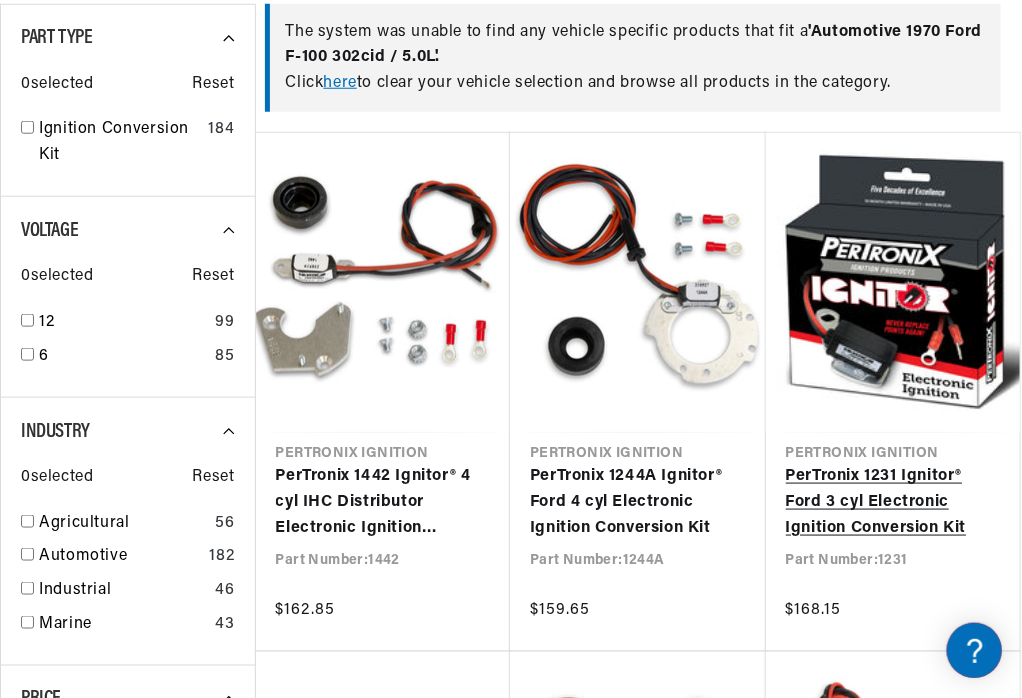 scroll, scrollTop: 0, scrollLeft: 746, axis: horizontal 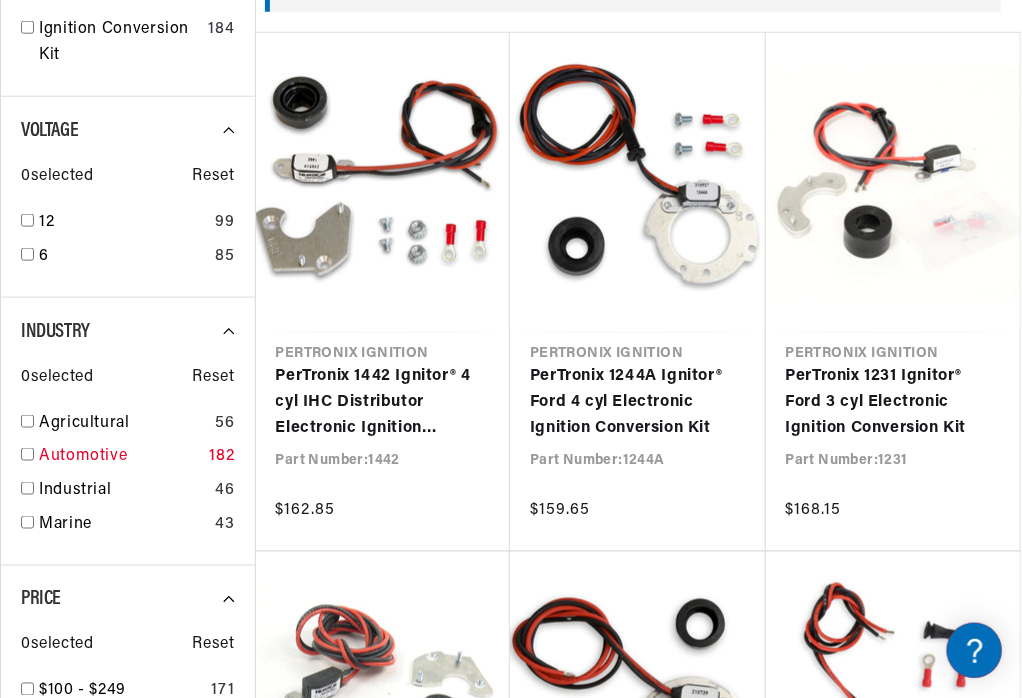 click on "Automotive" at bounding box center [120, 457] 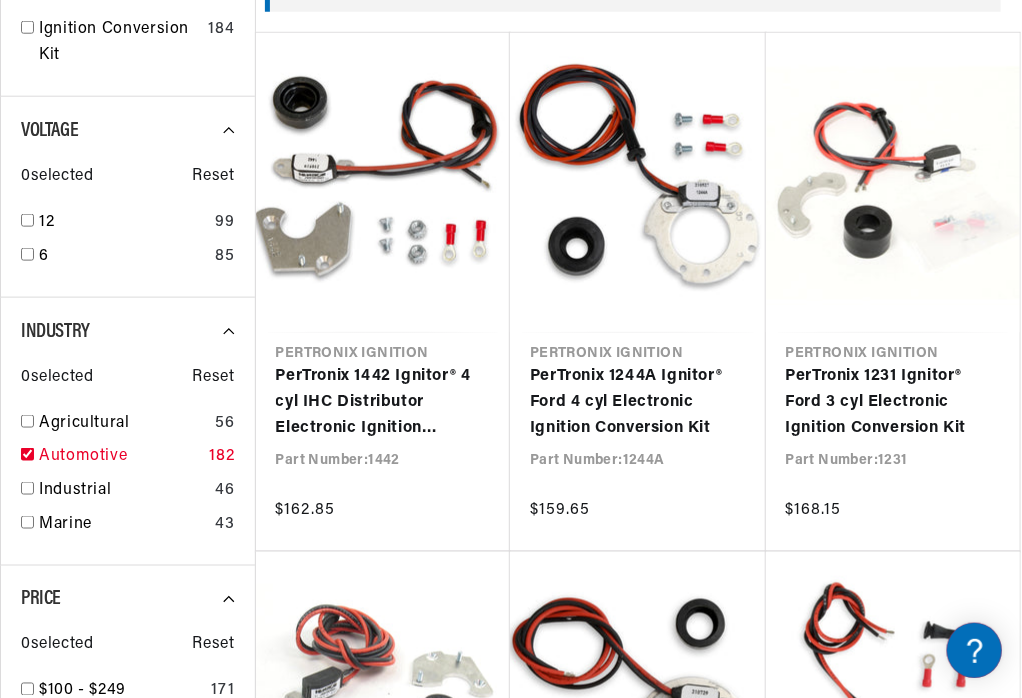 checkbox on "true" 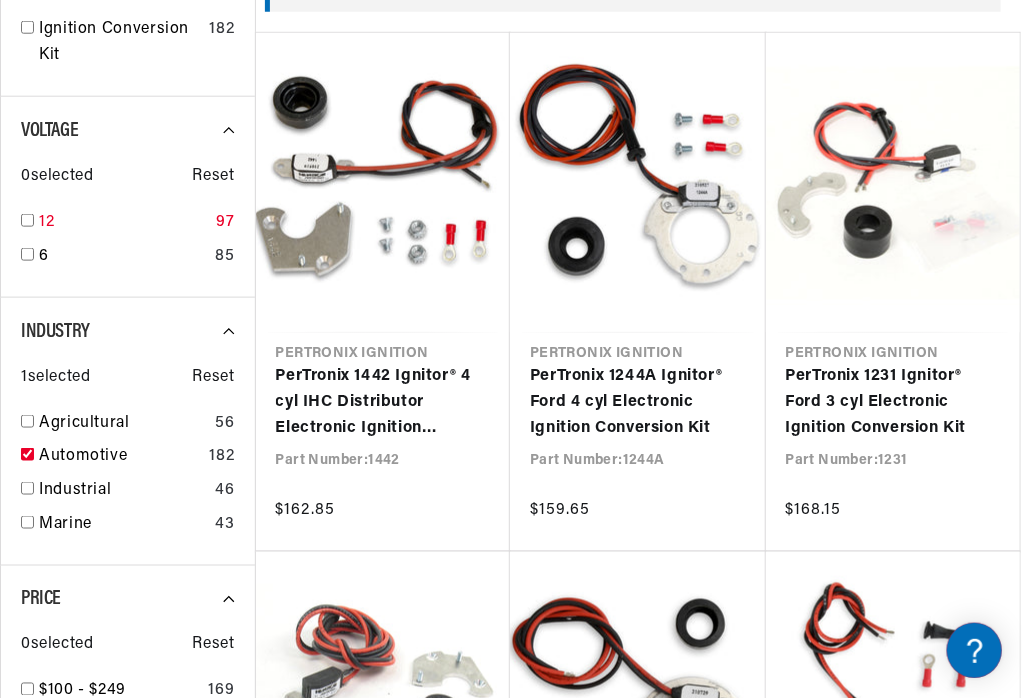 click on "12" at bounding box center [123, 223] 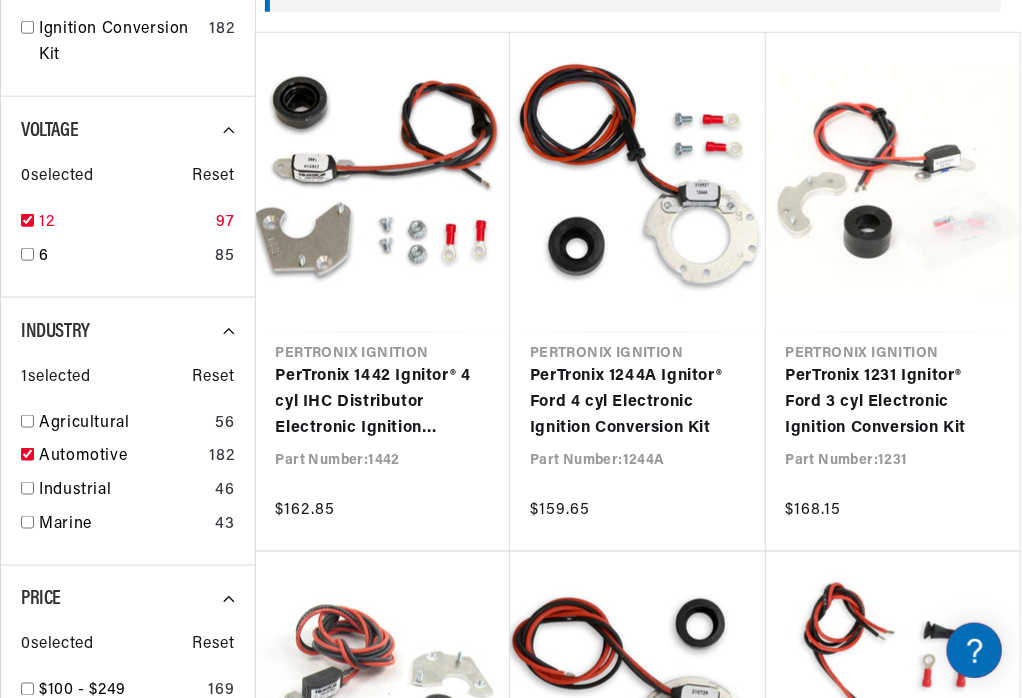 checkbox on "true" 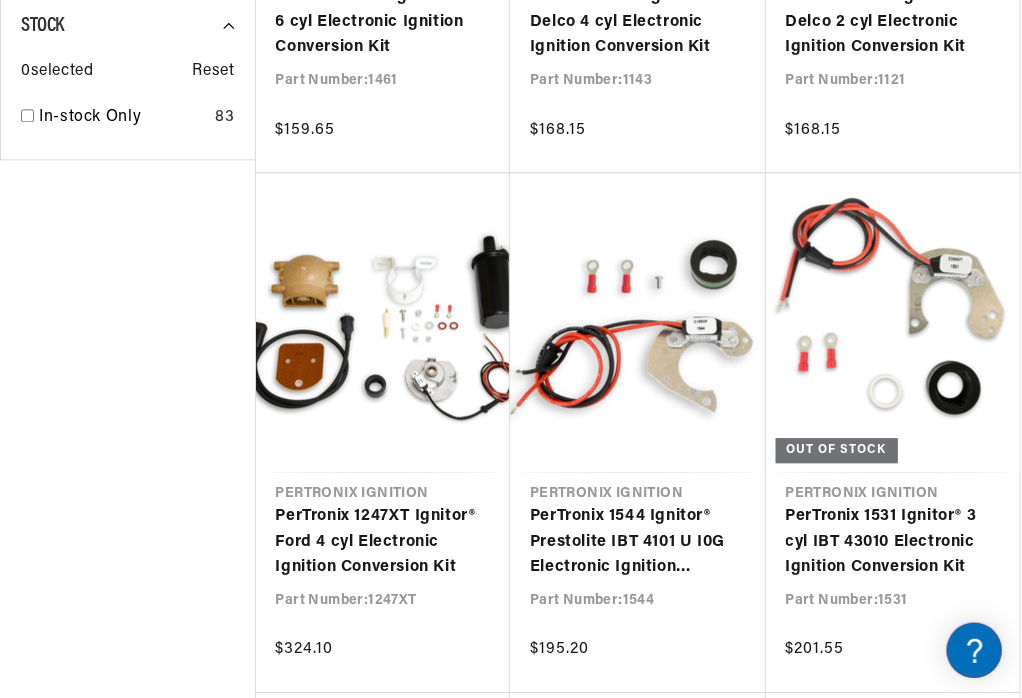 scroll, scrollTop: 1600, scrollLeft: 0, axis: vertical 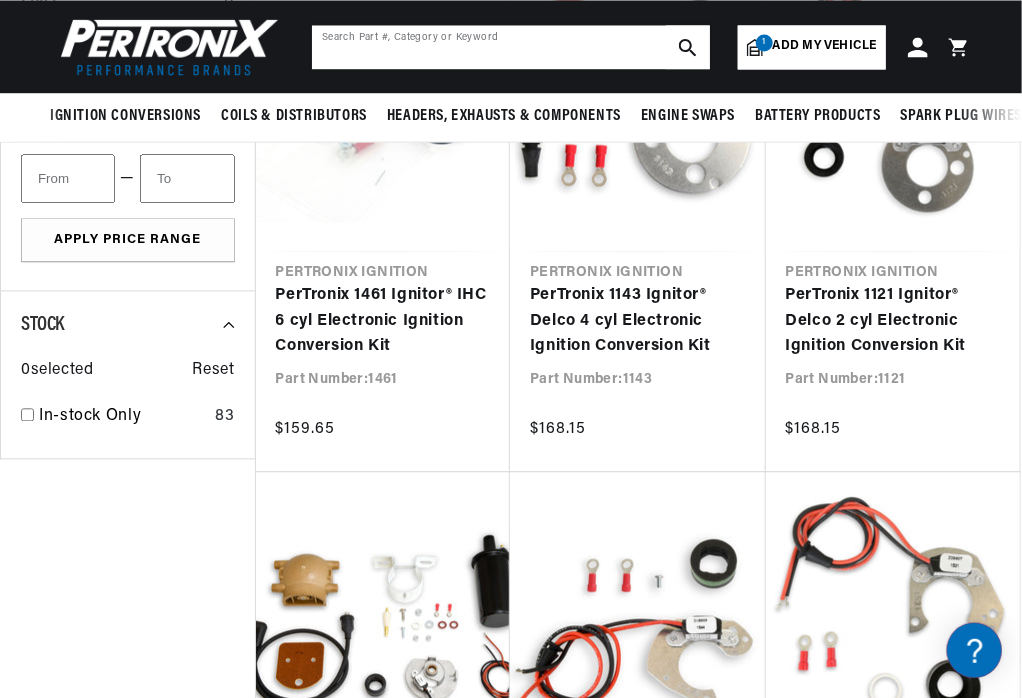click at bounding box center [511, 47] 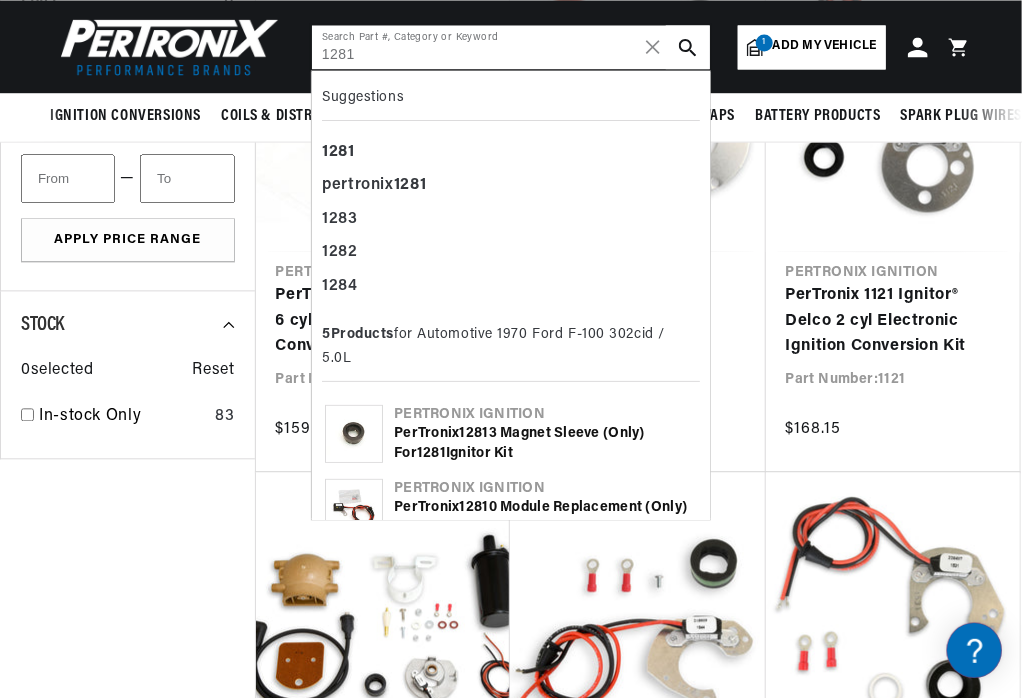 type on "1281" 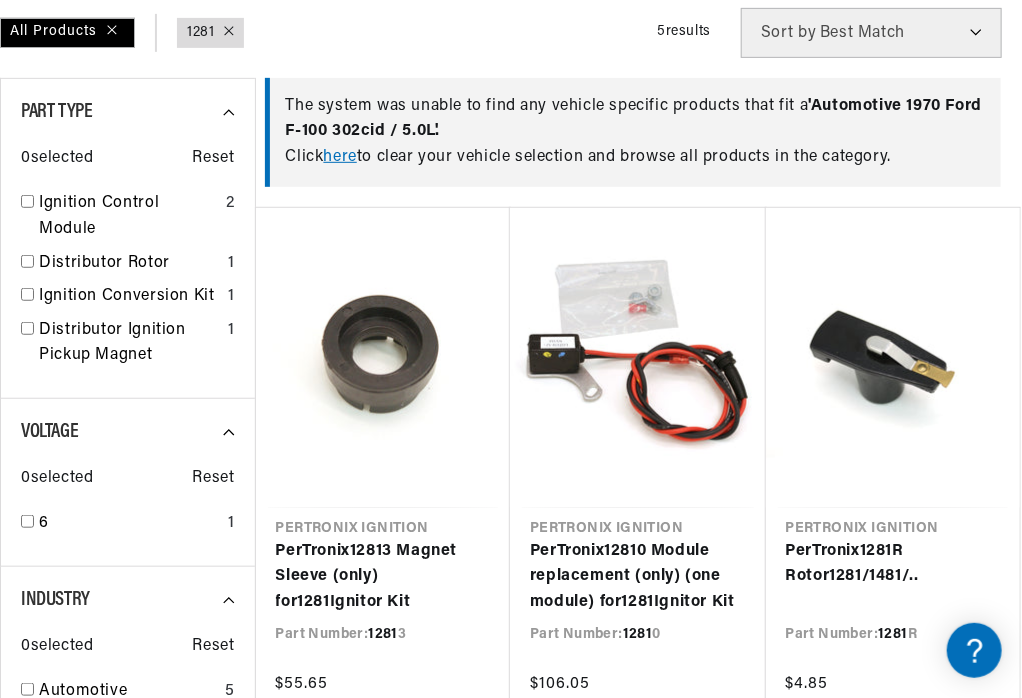 scroll, scrollTop: 300, scrollLeft: 0, axis: vertical 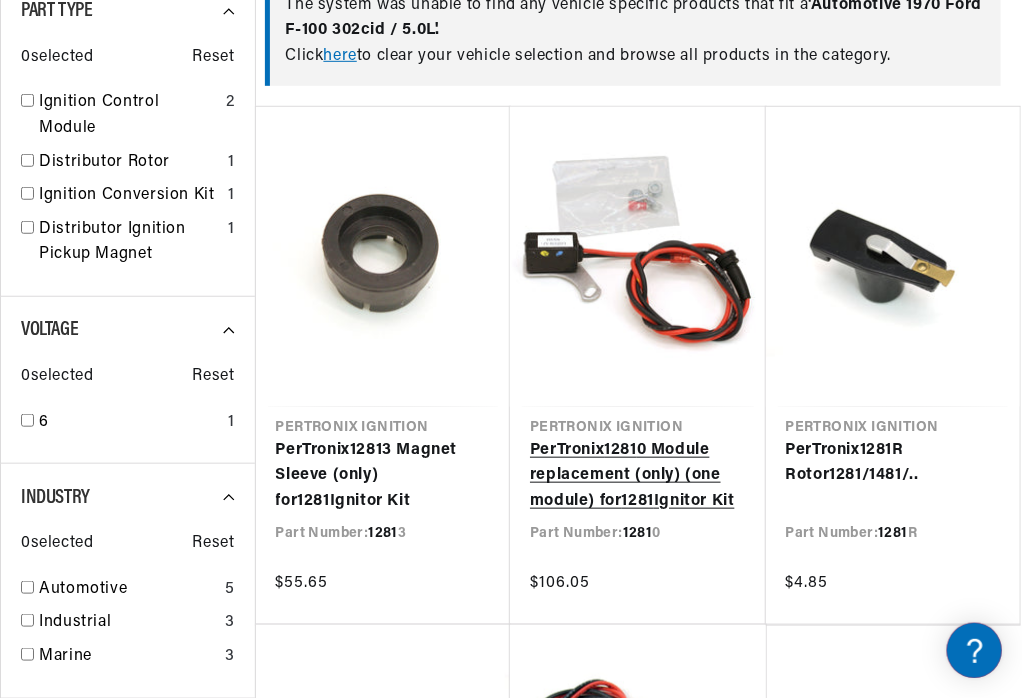 click on "PerTronix  1281 0 Module replacement (only) (one module) for  1281  Ignitor Kit" at bounding box center (638, 476) 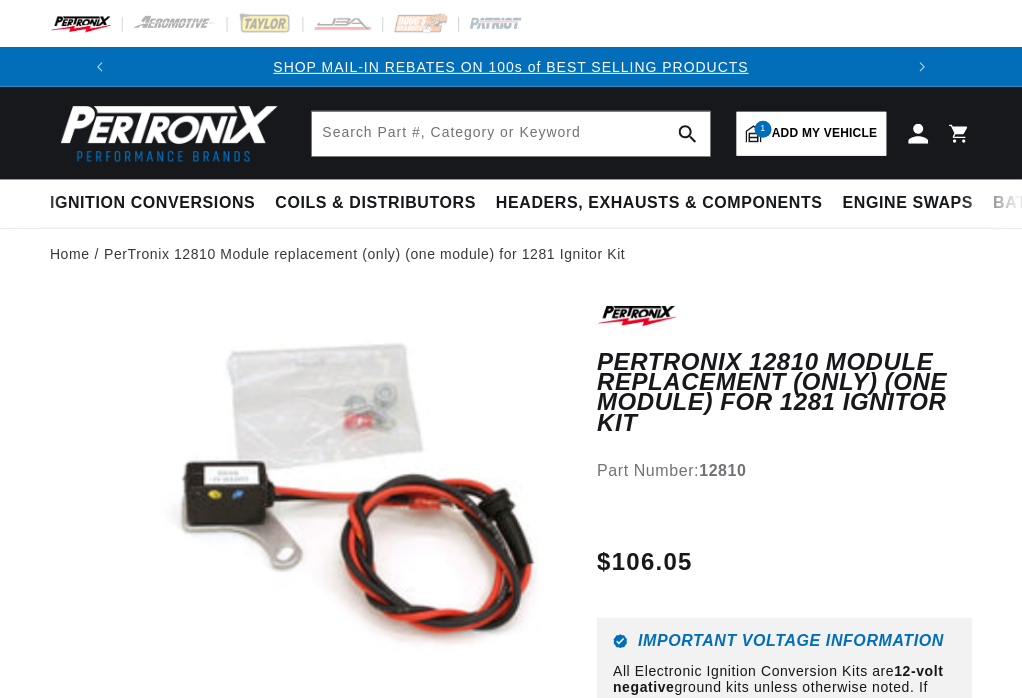 scroll, scrollTop: 0, scrollLeft: 0, axis: both 